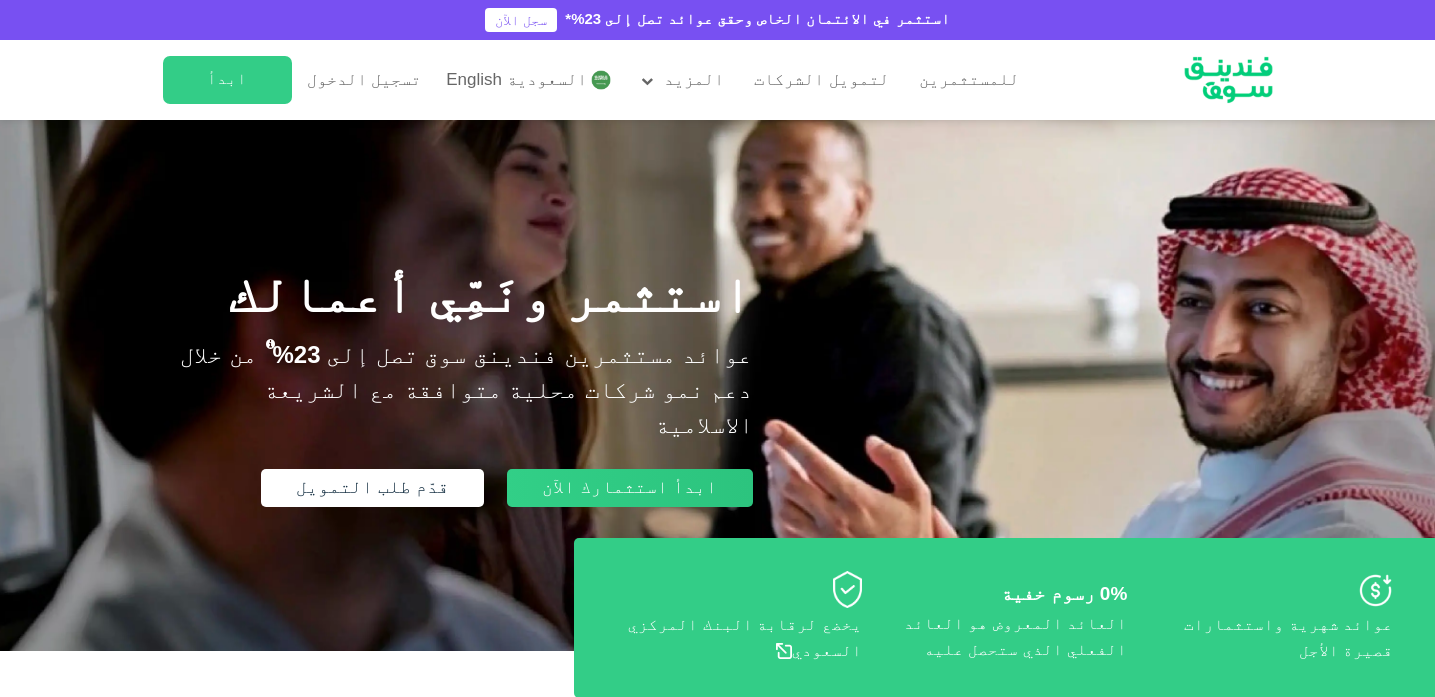 scroll, scrollTop: 0, scrollLeft: 0, axis: both 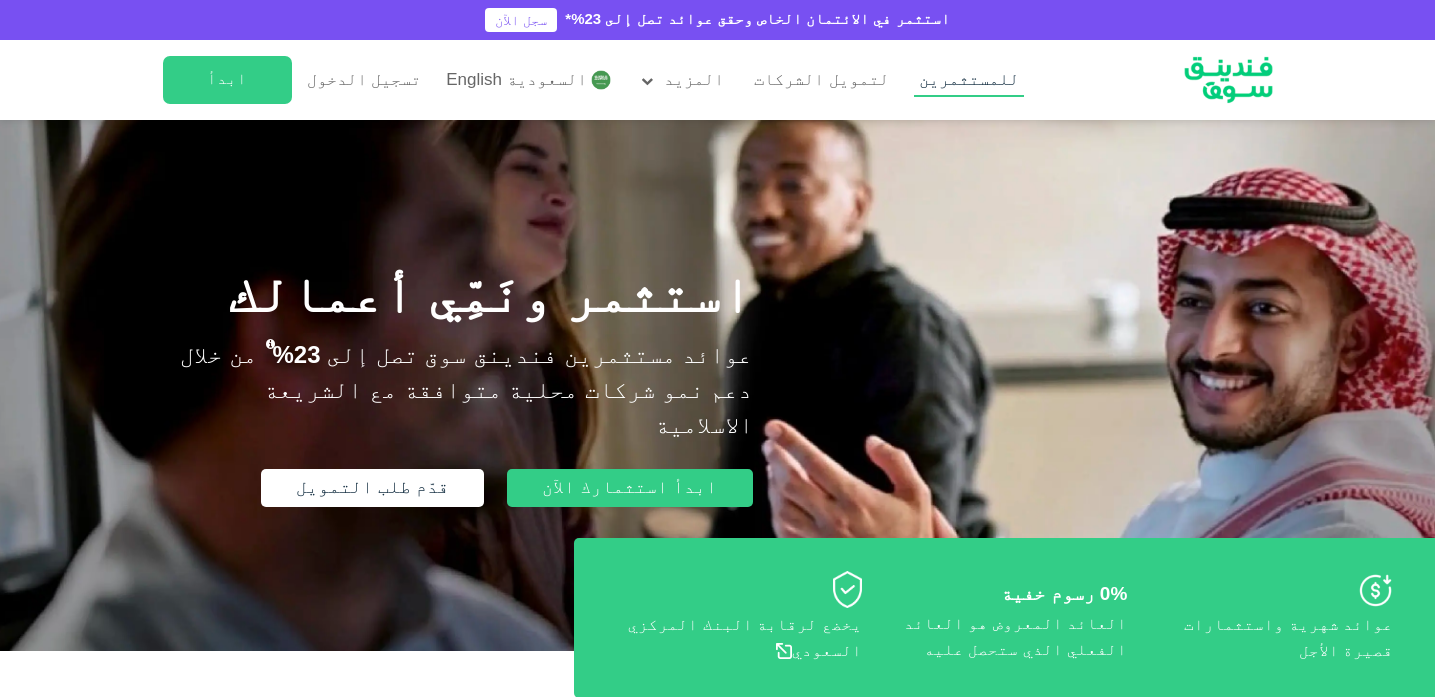 click on "للمستثمرين" at bounding box center [969, 80] 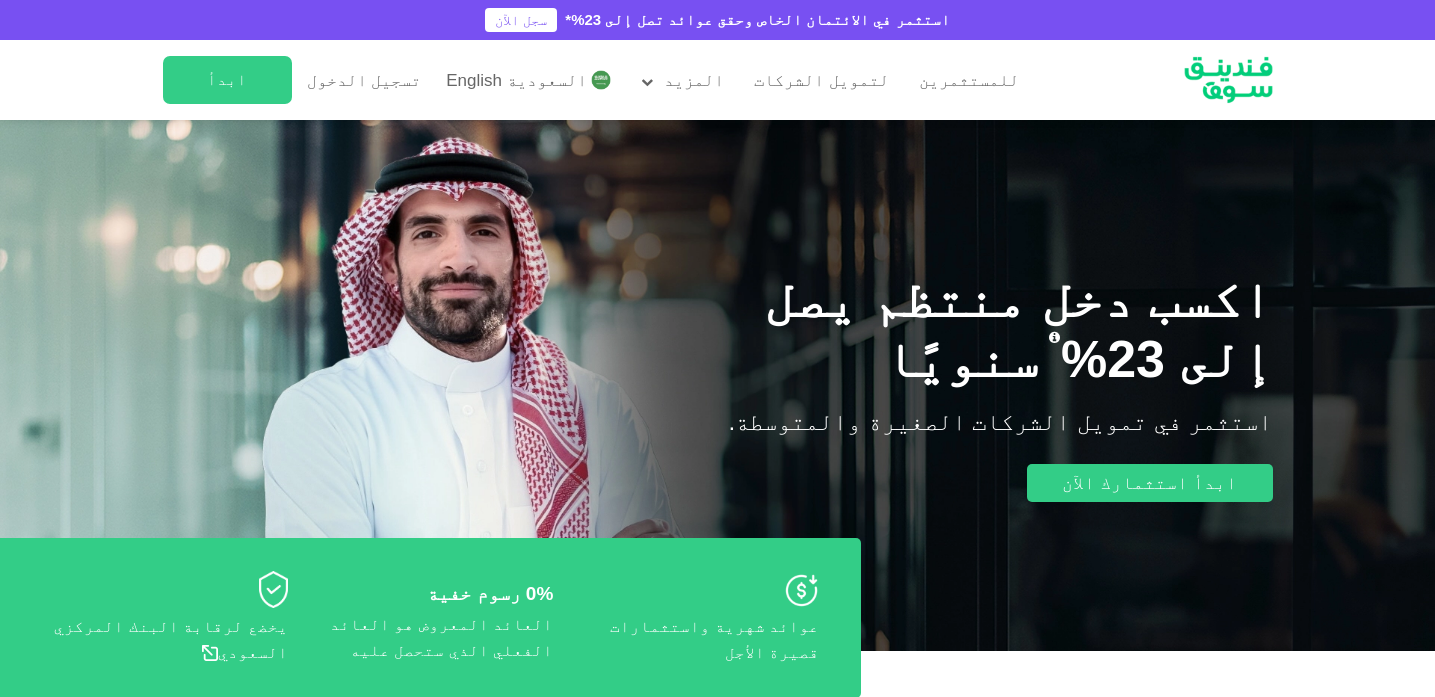 type on "4" 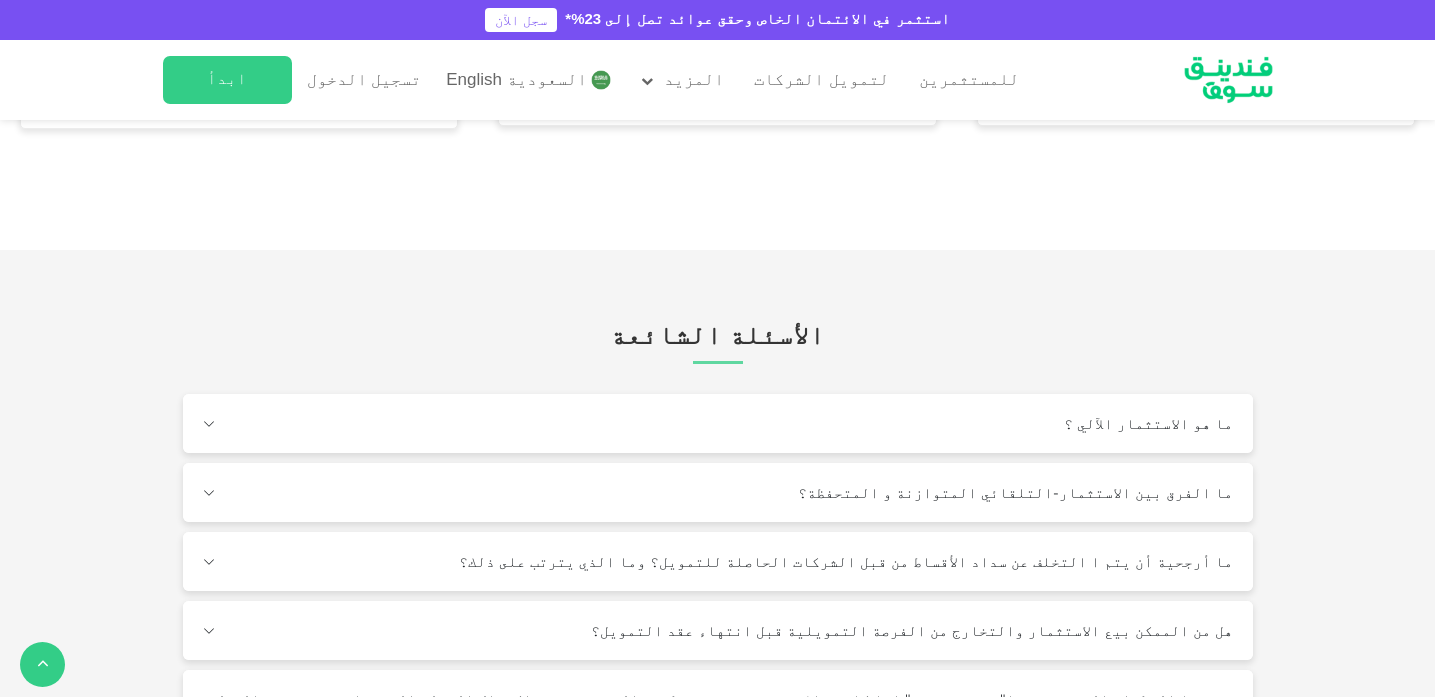 scroll, scrollTop: 2443, scrollLeft: 0, axis: vertical 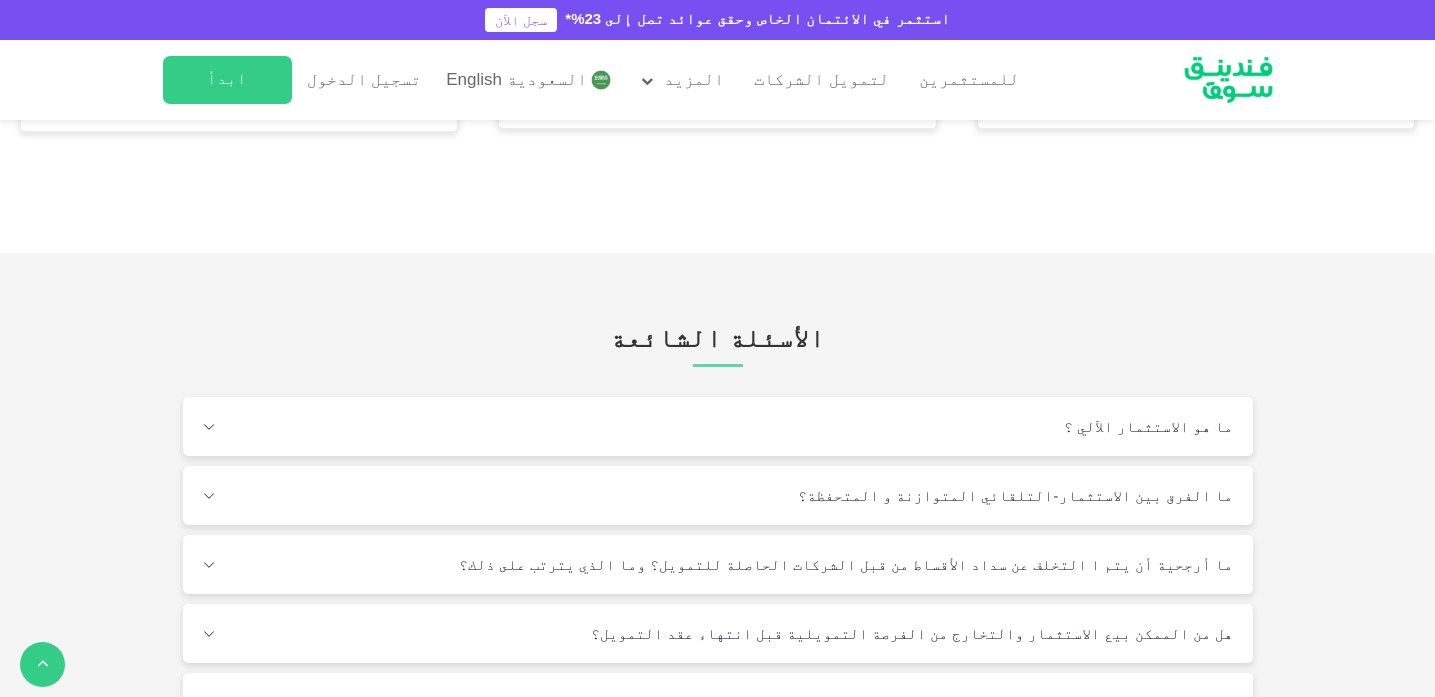 click on "الاستثمار الآلي المتحفظ" at bounding box center (813, -356) 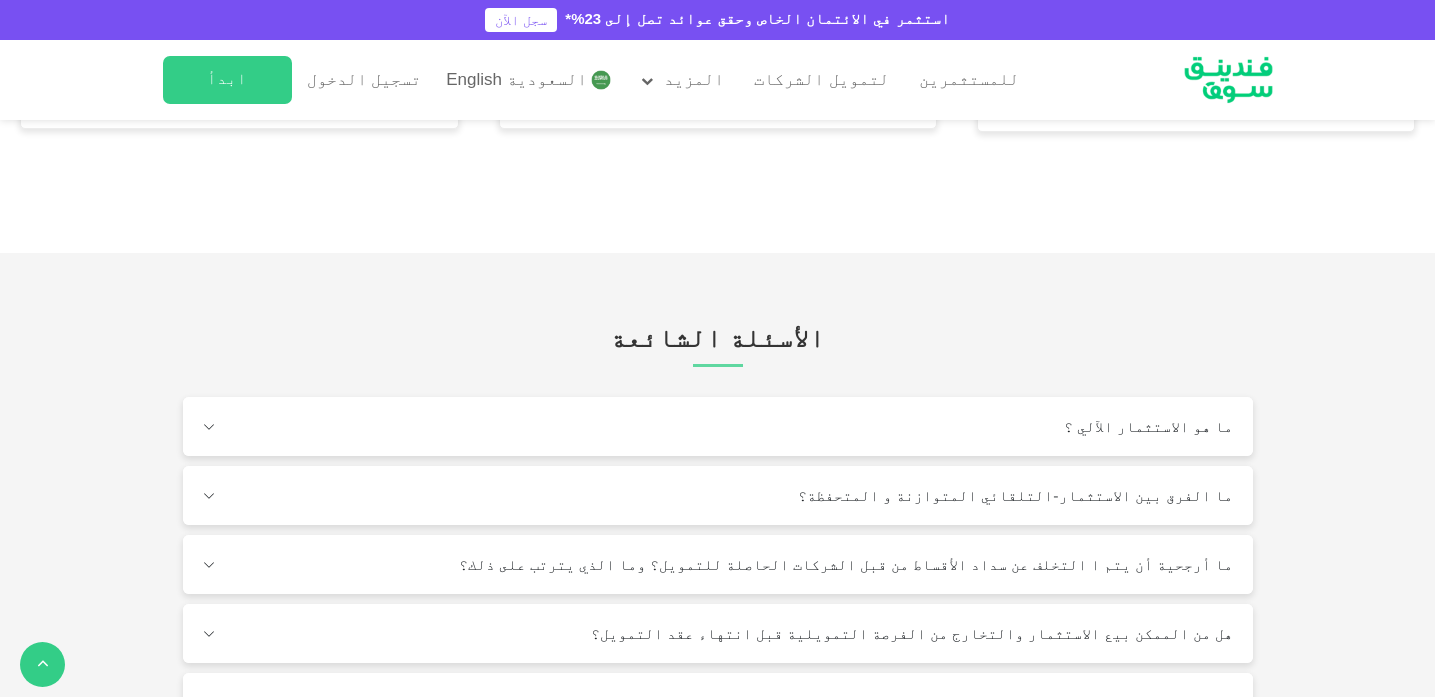 drag, startPoint x: 644, startPoint y: 414, endPoint x: 847, endPoint y: 419, distance: 203.06157 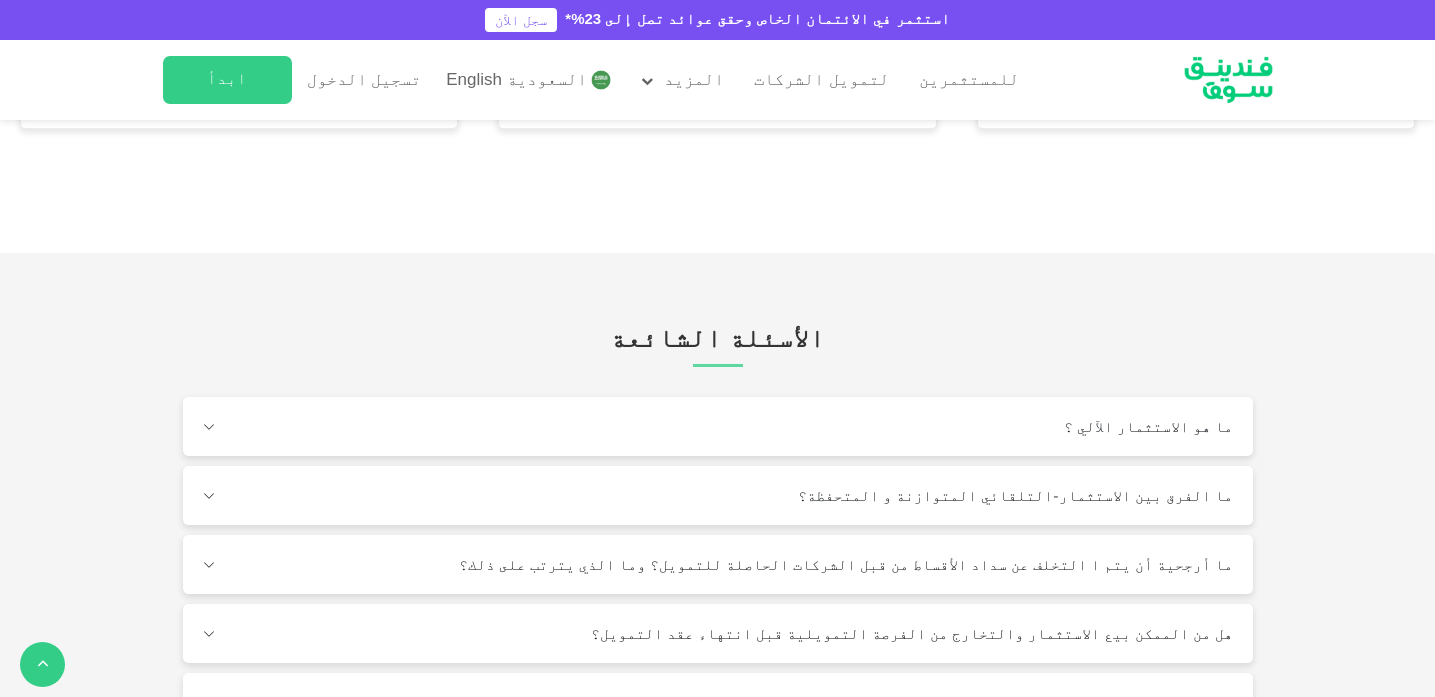 type on "1" 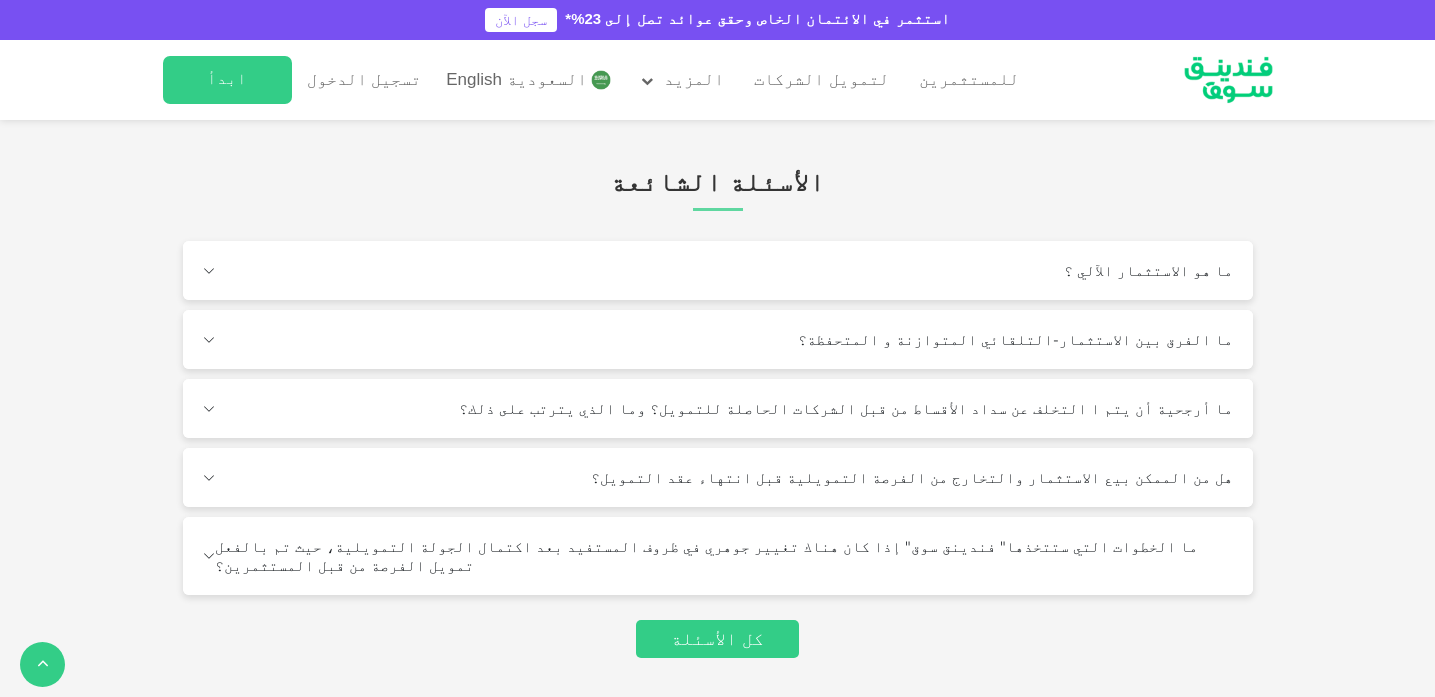 scroll, scrollTop: 2606, scrollLeft: 0, axis: vertical 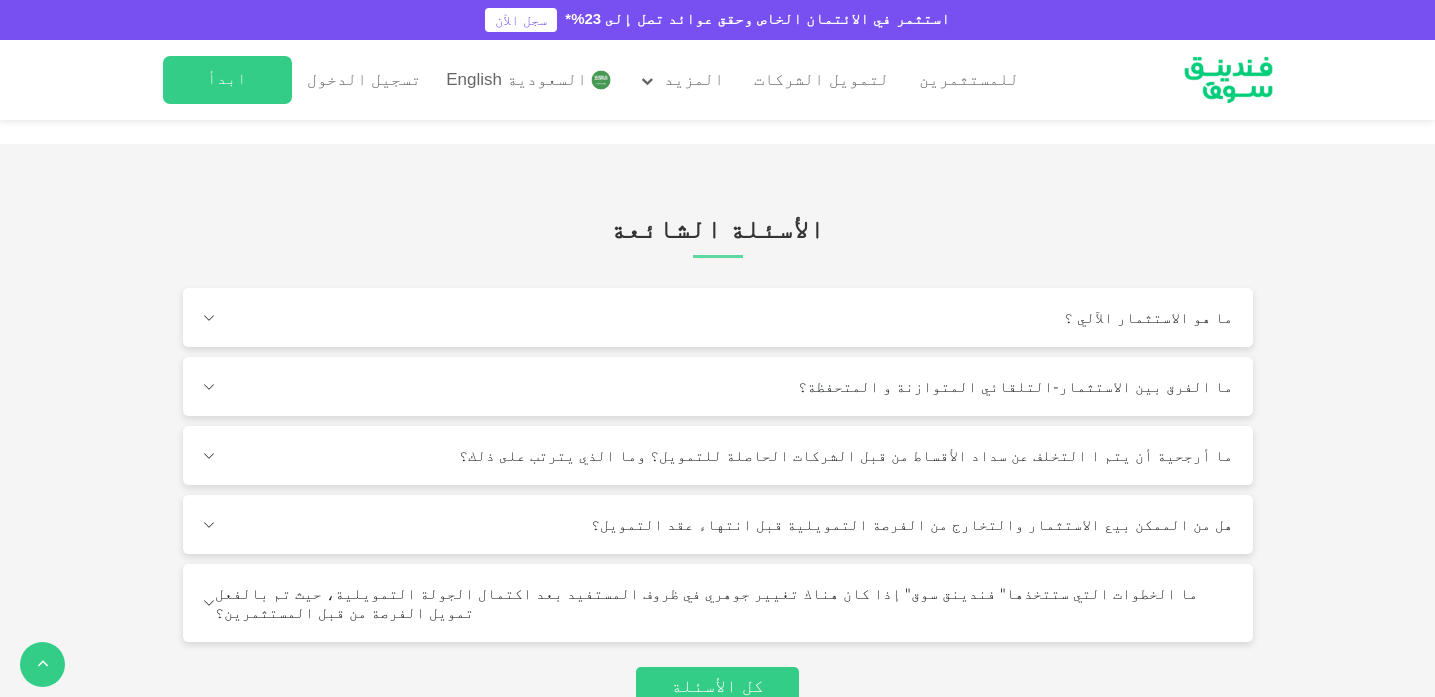 type on "2" 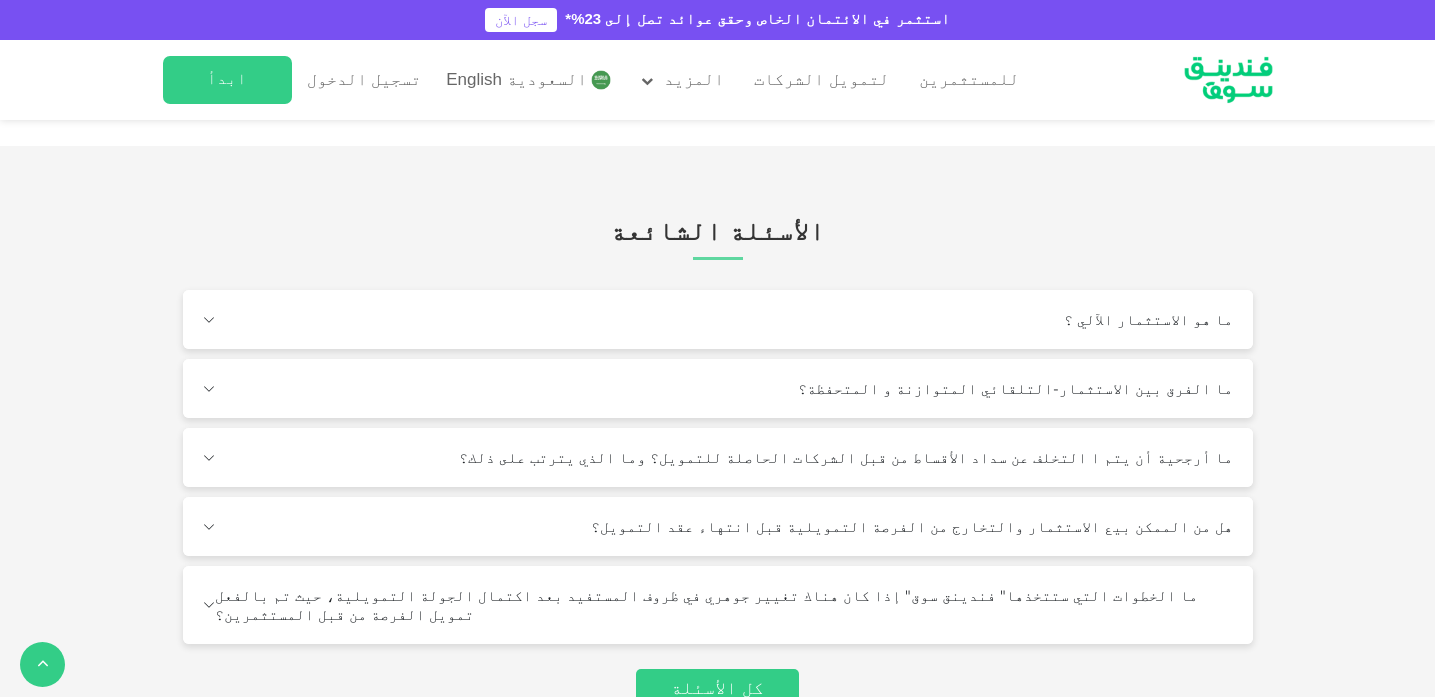 type on "870000" 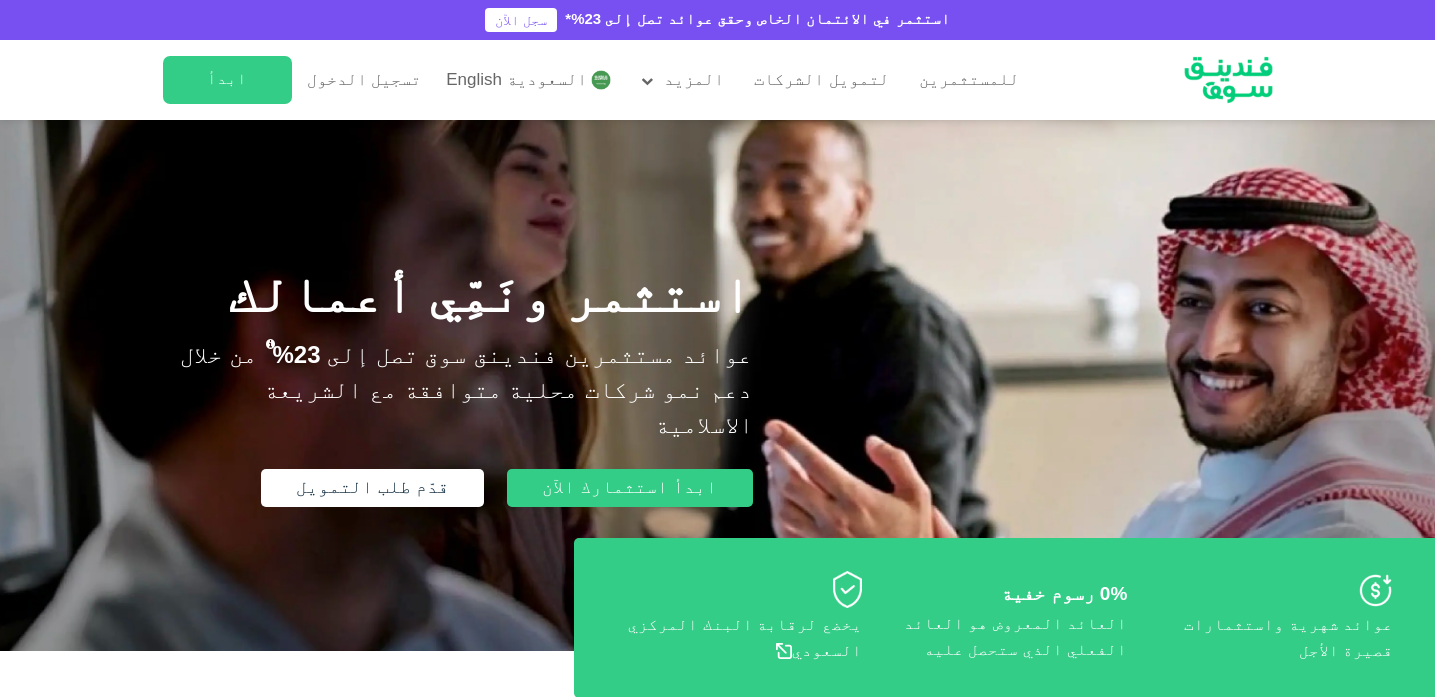 scroll, scrollTop: 0, scrollLeft: 0, axis: both 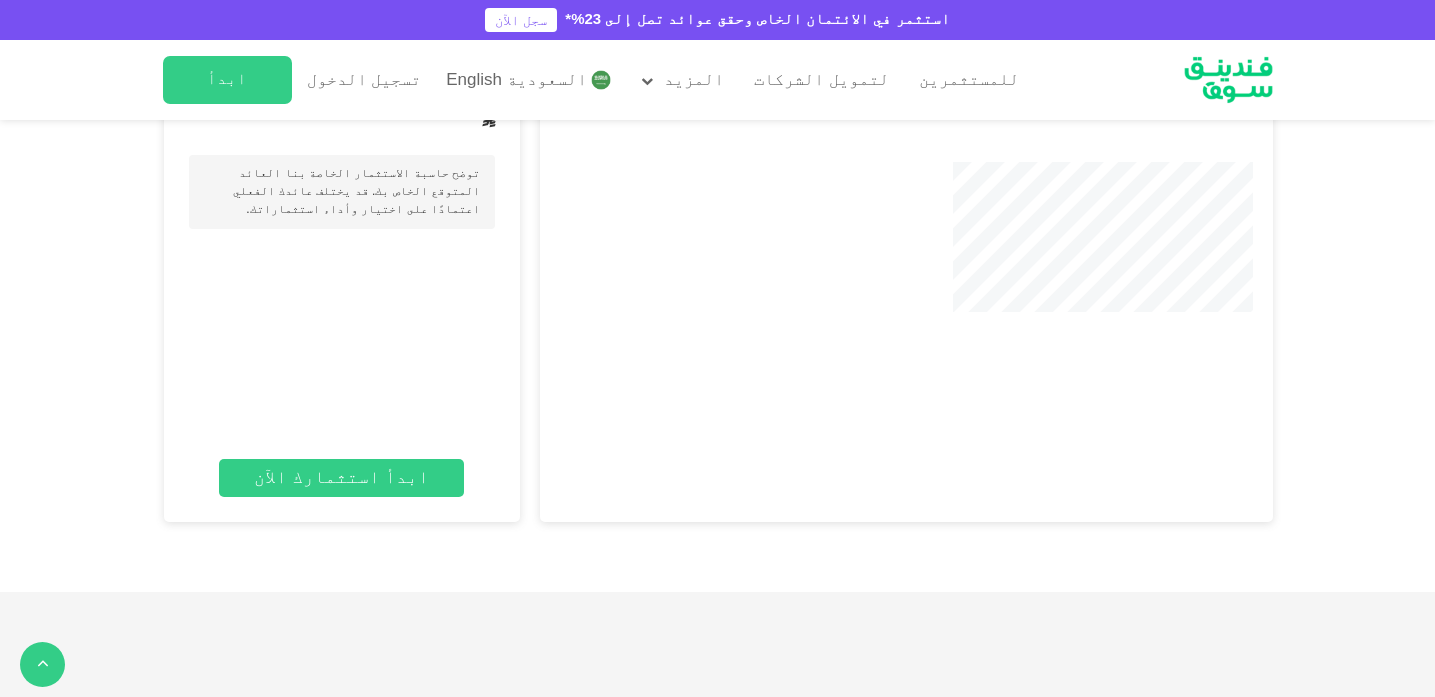 type 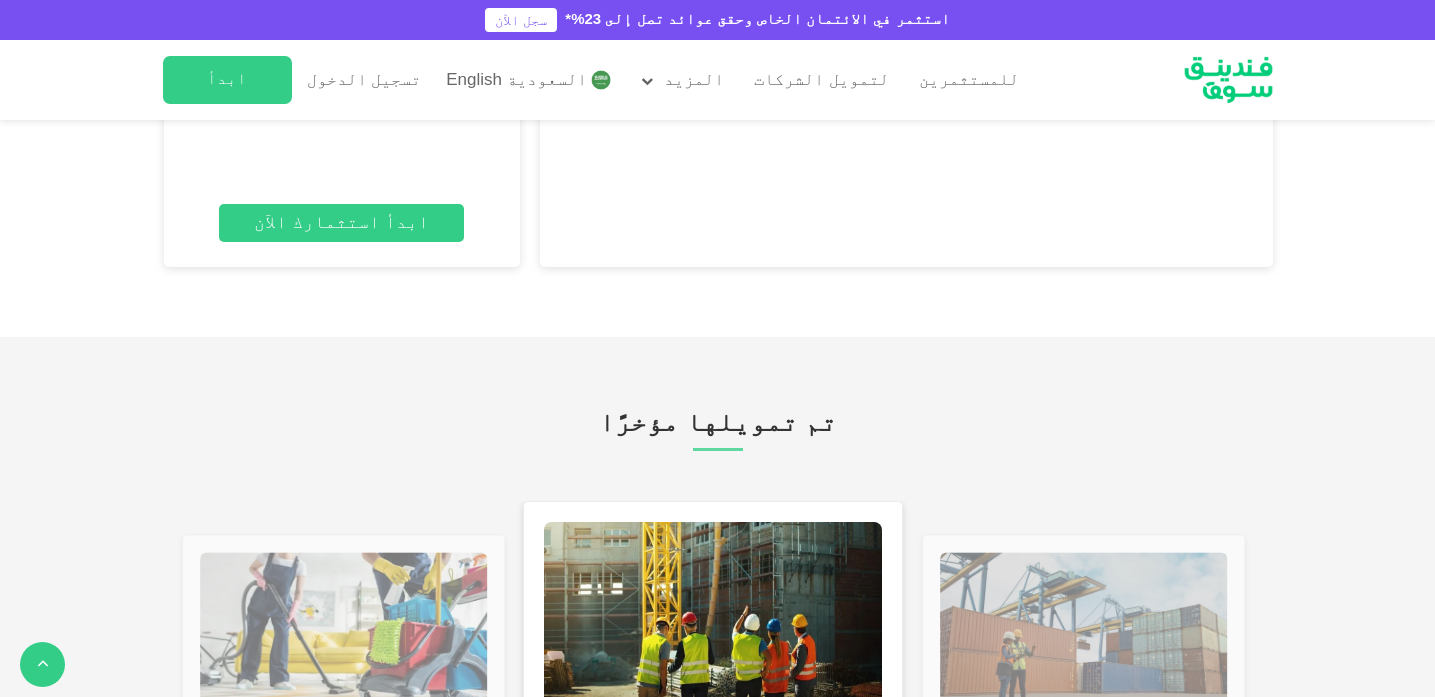 type on "4" 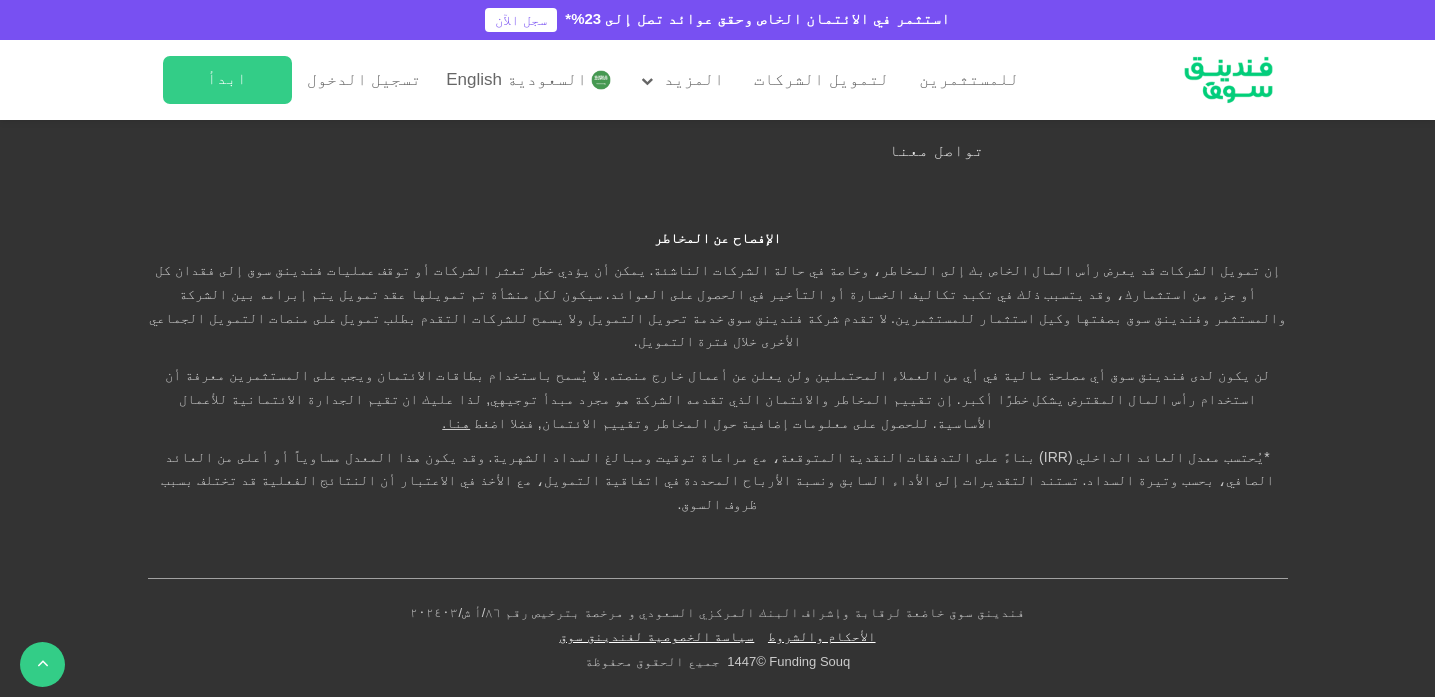 scroll, scrollTop: 4684, scrollLeft: 0, axis: vertical 